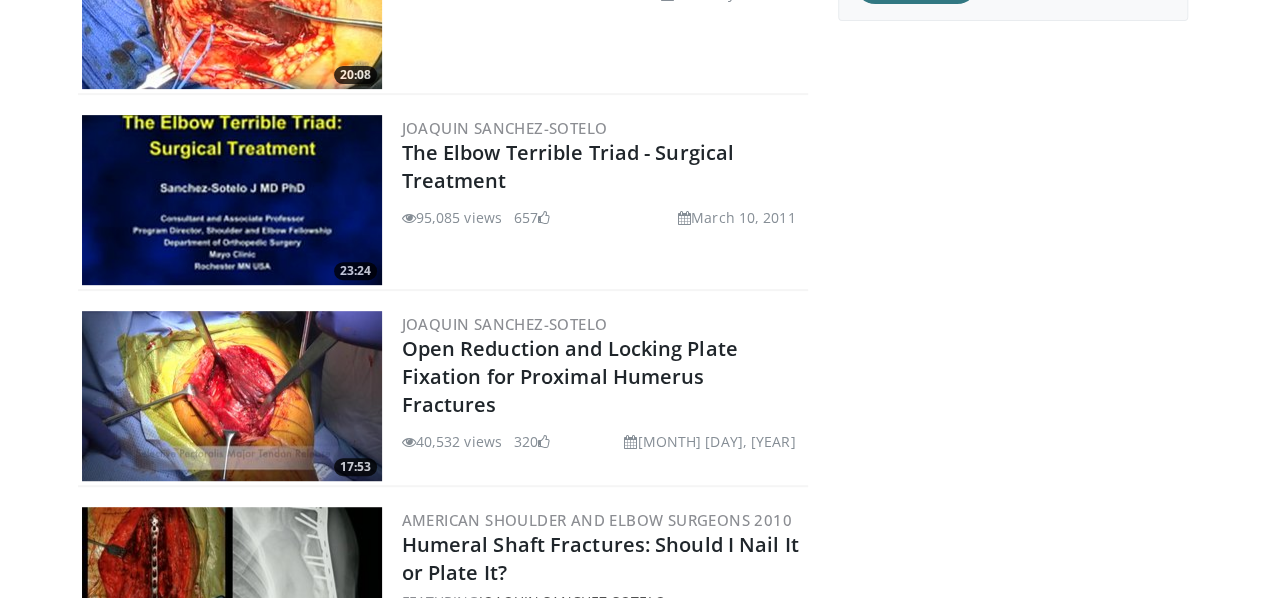 scroll, scrollTop: 0, scrollLeft: 0, axis: both 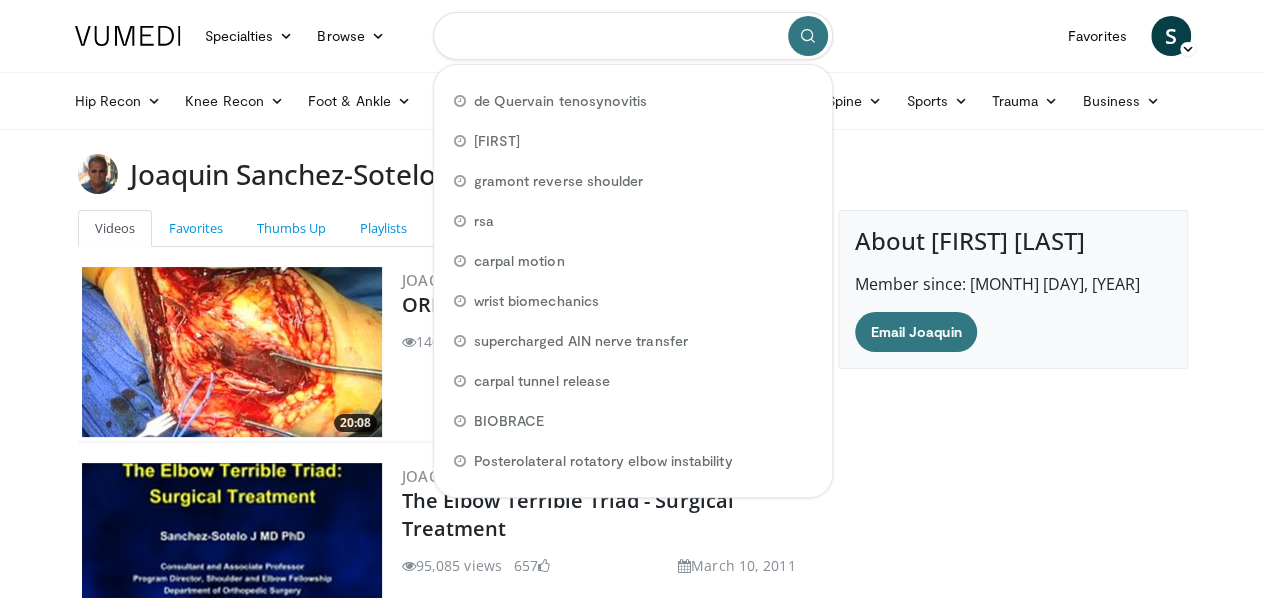 drag, startPoint x: 659, startPoint y: 38, endPoint x: 446, endPoint y: 37, distance: 213.00235 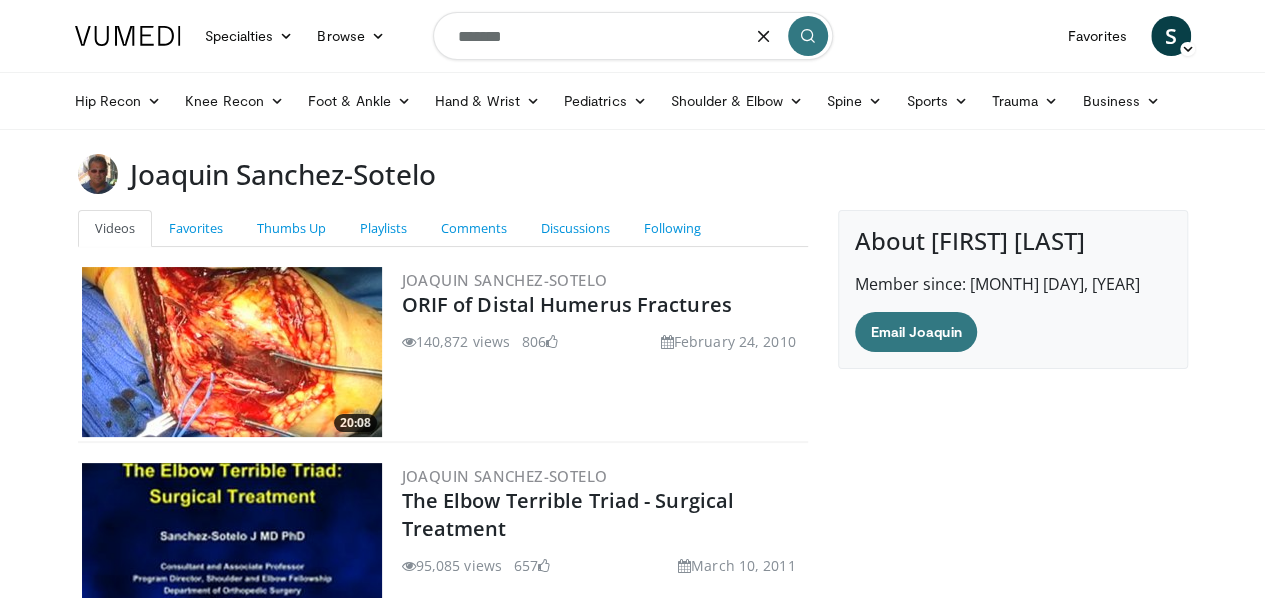 type on "******" 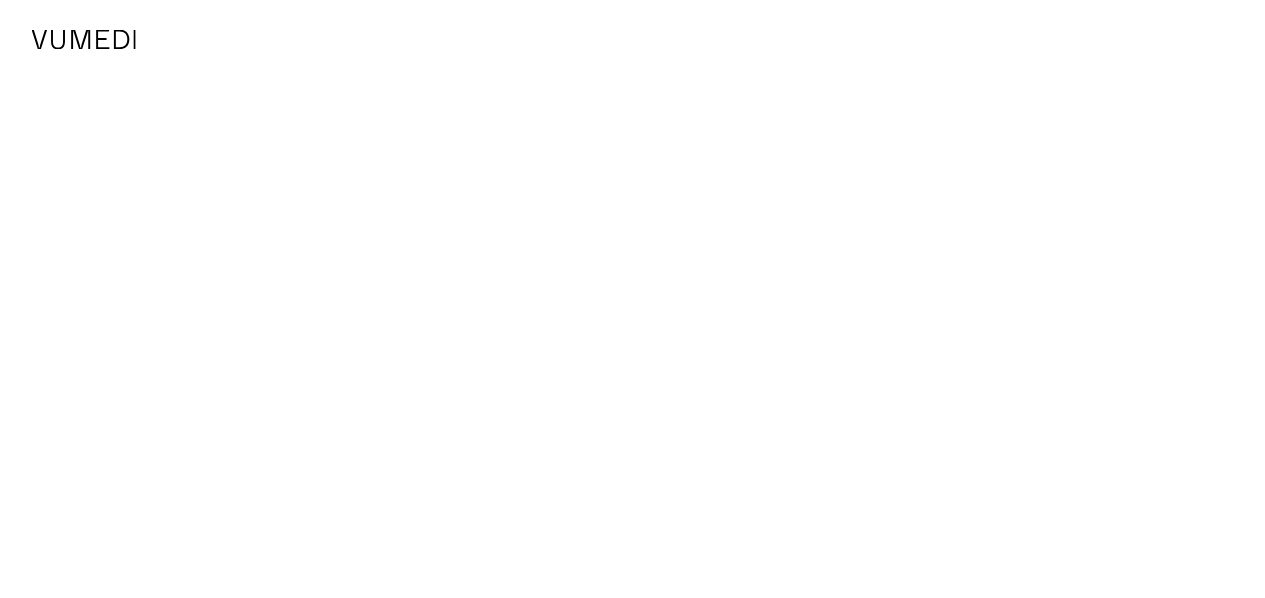 scroll, scrollTop: 0, scrollLeft: 0, axis: both 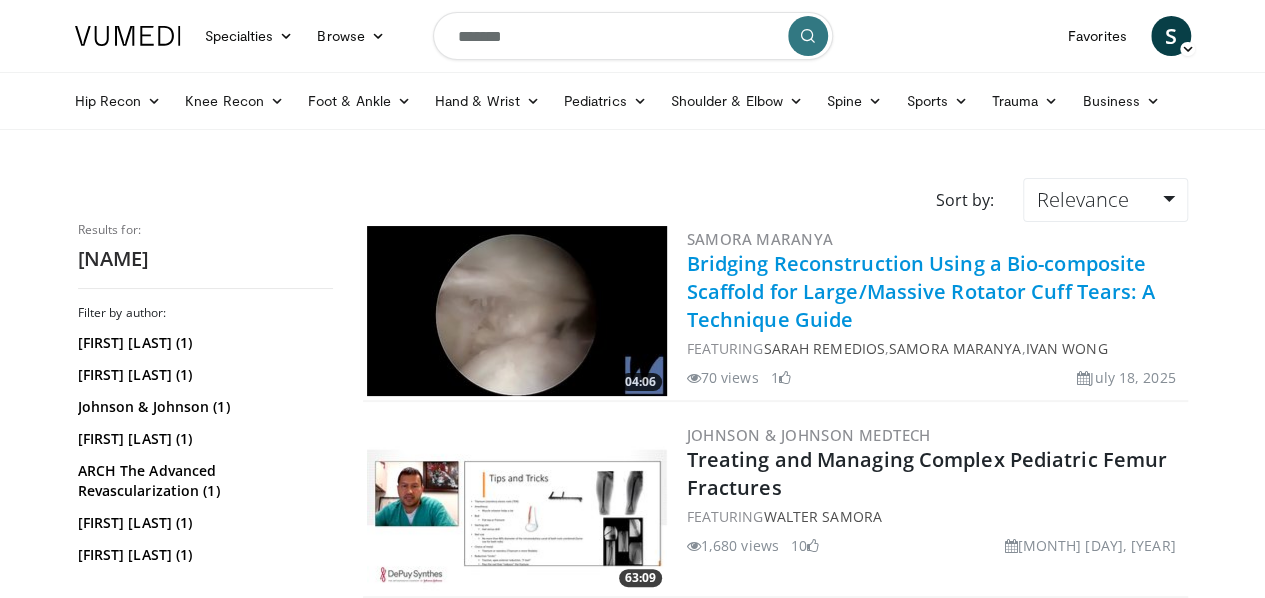 click on "Bridging Reconstruction Using a Bio-composite Scaffold for Large/Massive Rotator Cuff Tears: A Technique Guide" at bounding box center [921, 291] 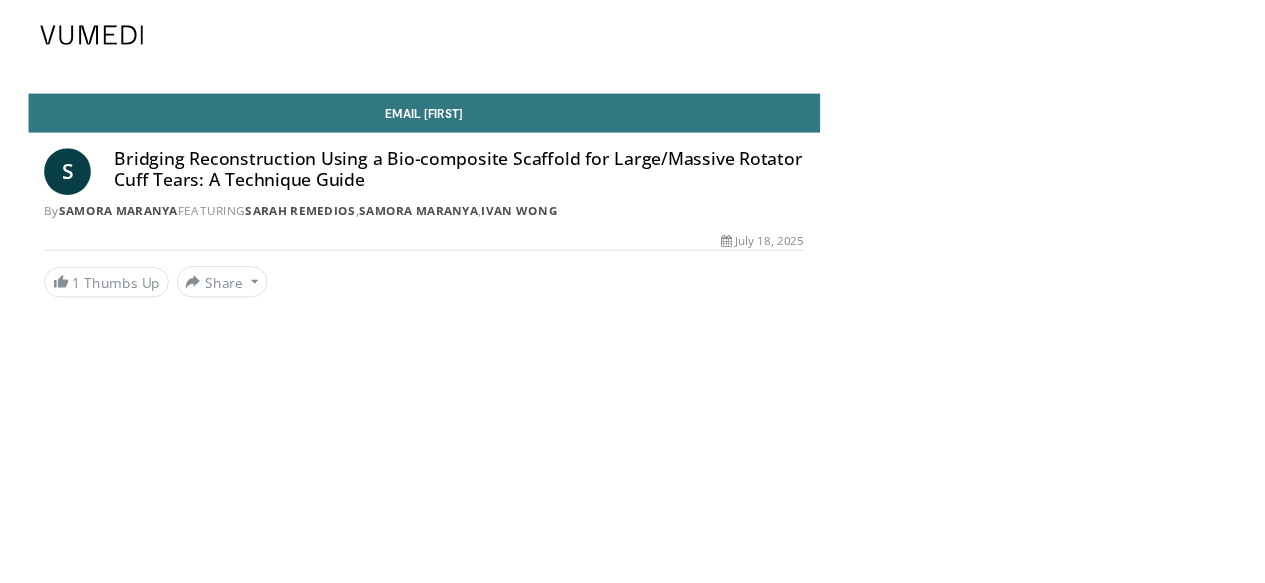 scroll, scrollTop: 0, scrollLeft: 0, axis: both 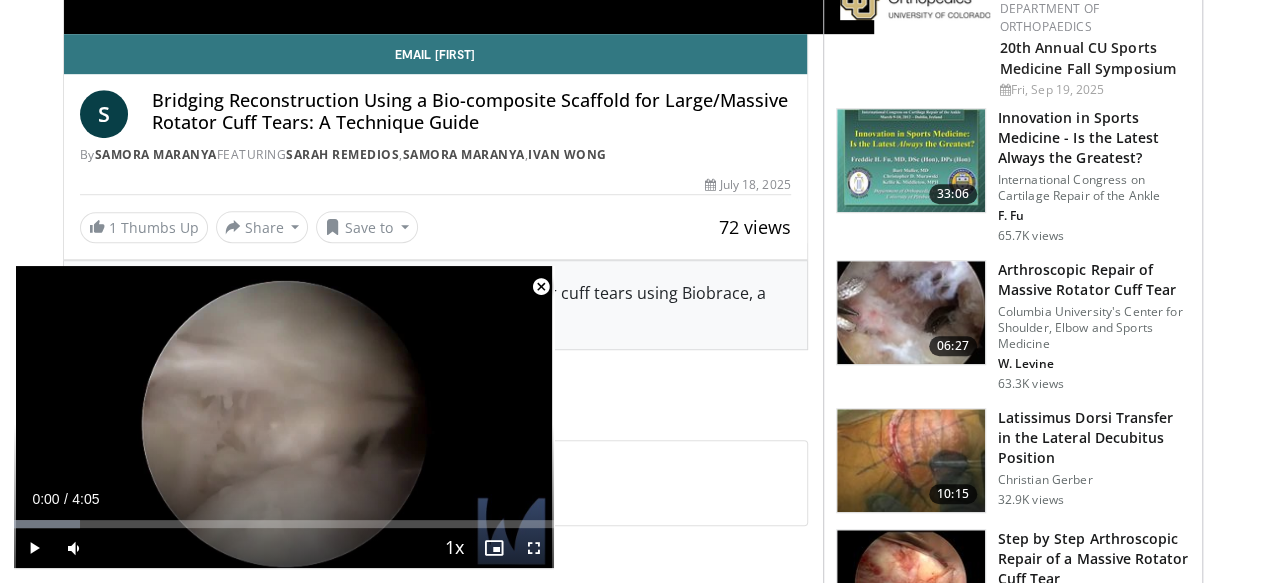 click at bounding box center [541, 287] 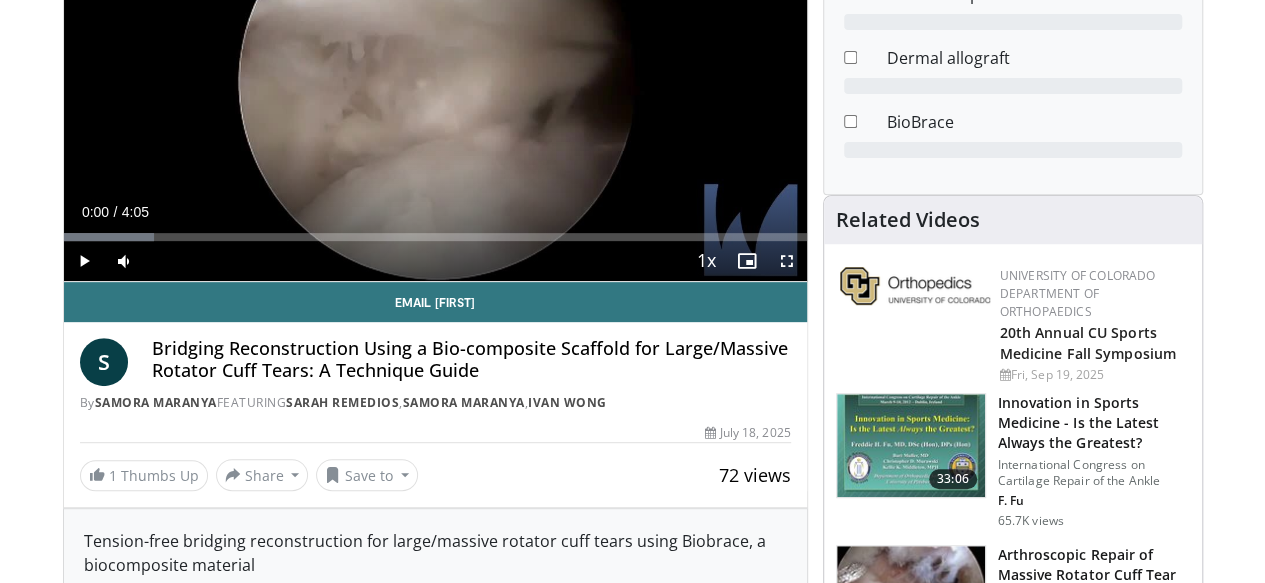 scroll, scrollTop: 328, scrollLeft: 2, axis: both 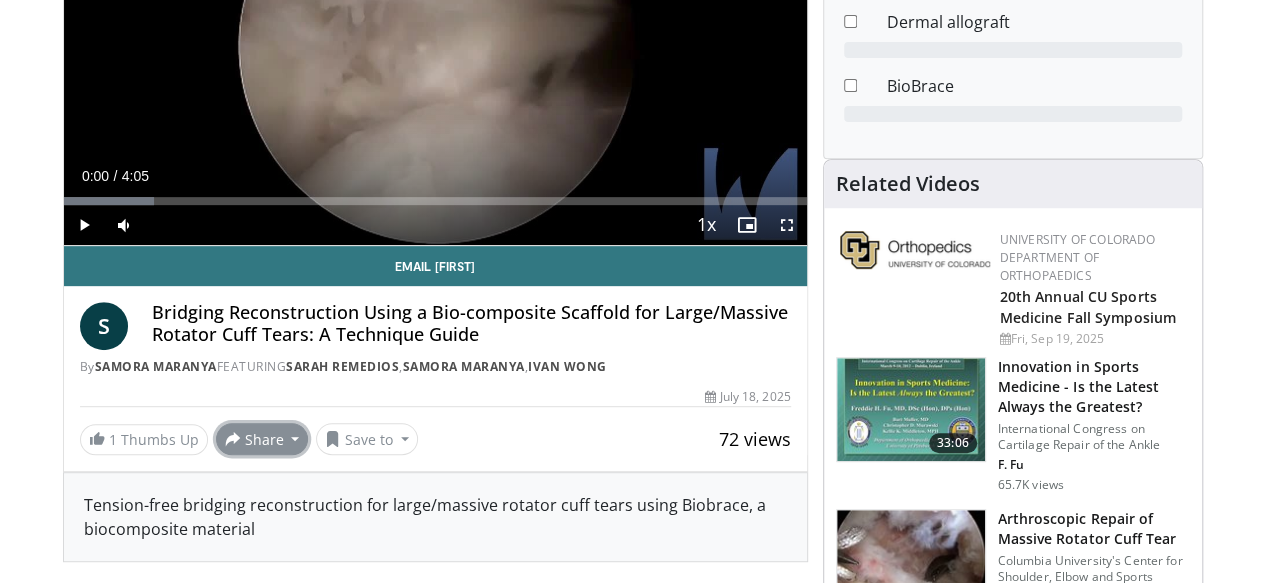 click on "Share" at bounding box center (262, 439) 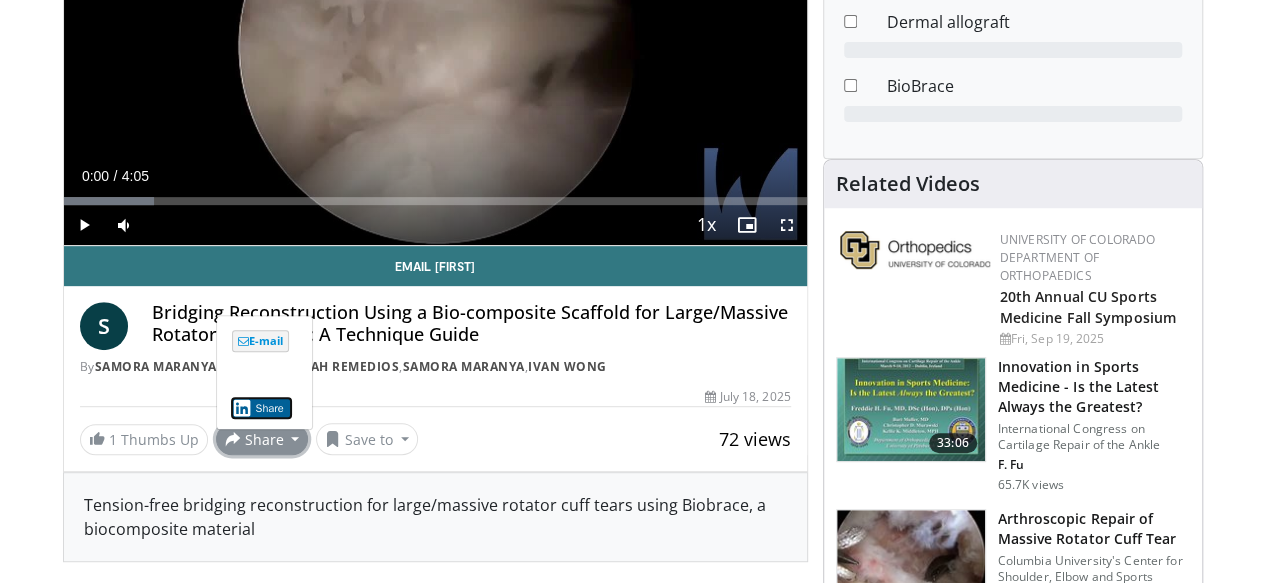click on "Share" at bounding box center (261, 408) 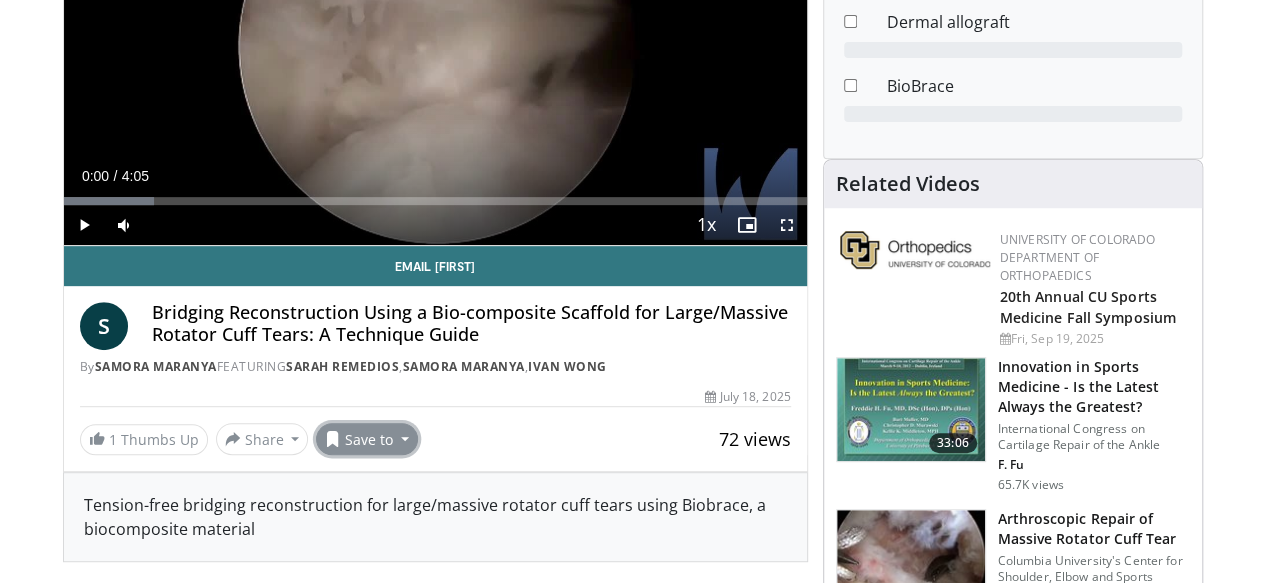 click on "Save to" at bounding box center (367, 439) 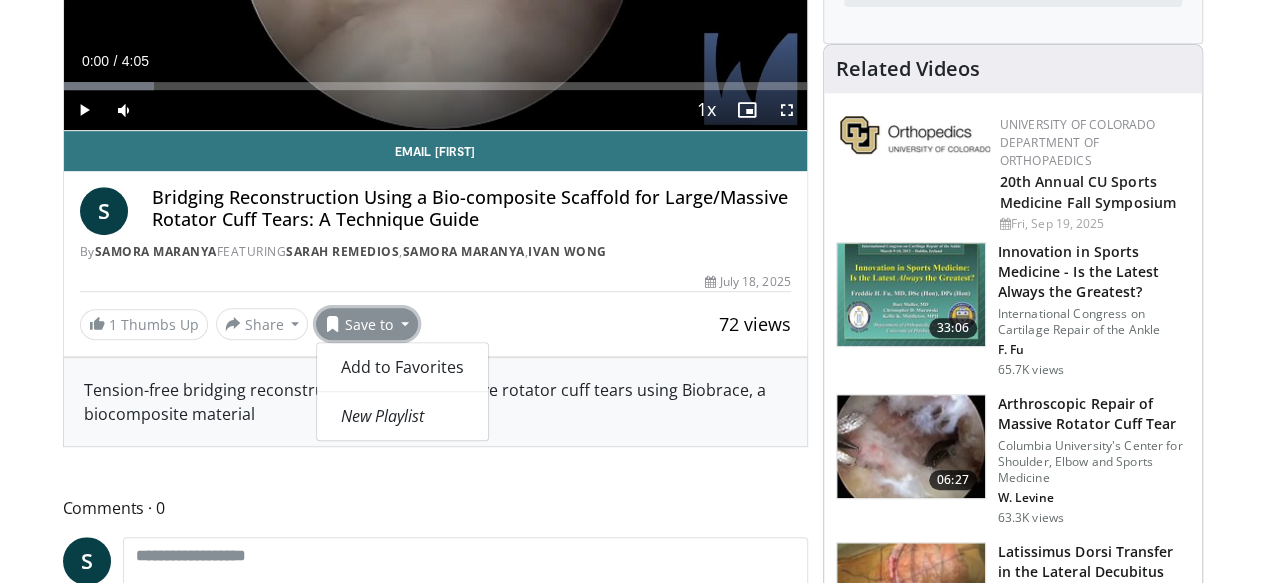 scroll, scrollTop: 447, scrollLeft: 2, axis: both 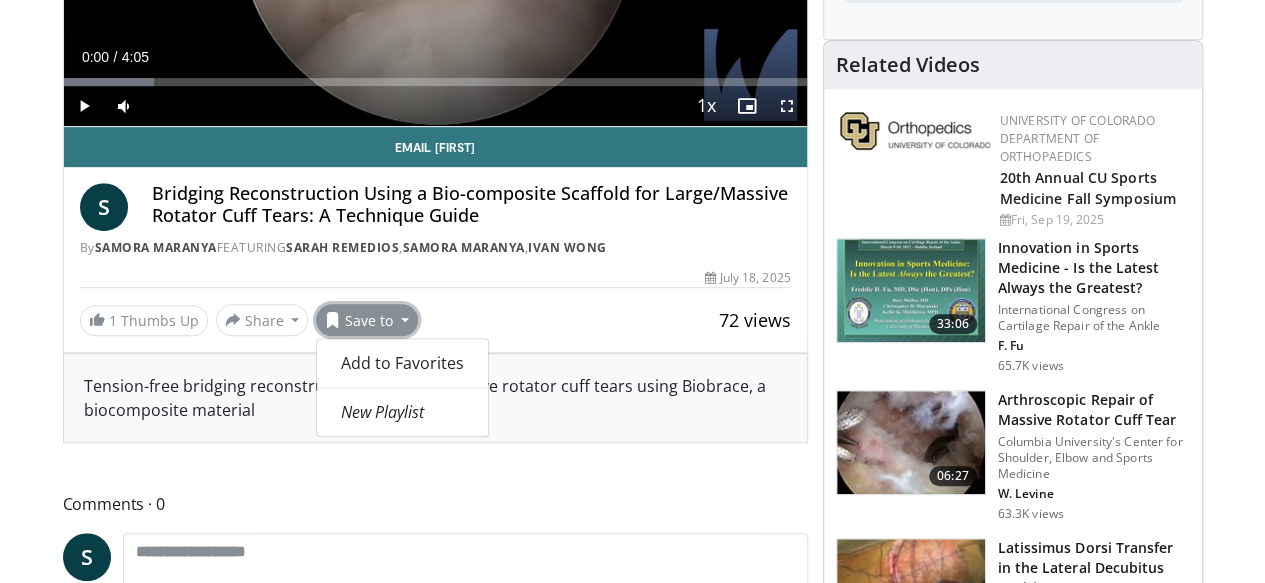 click on "72 views
July 18, 2025" at bounding box center [435, 278] 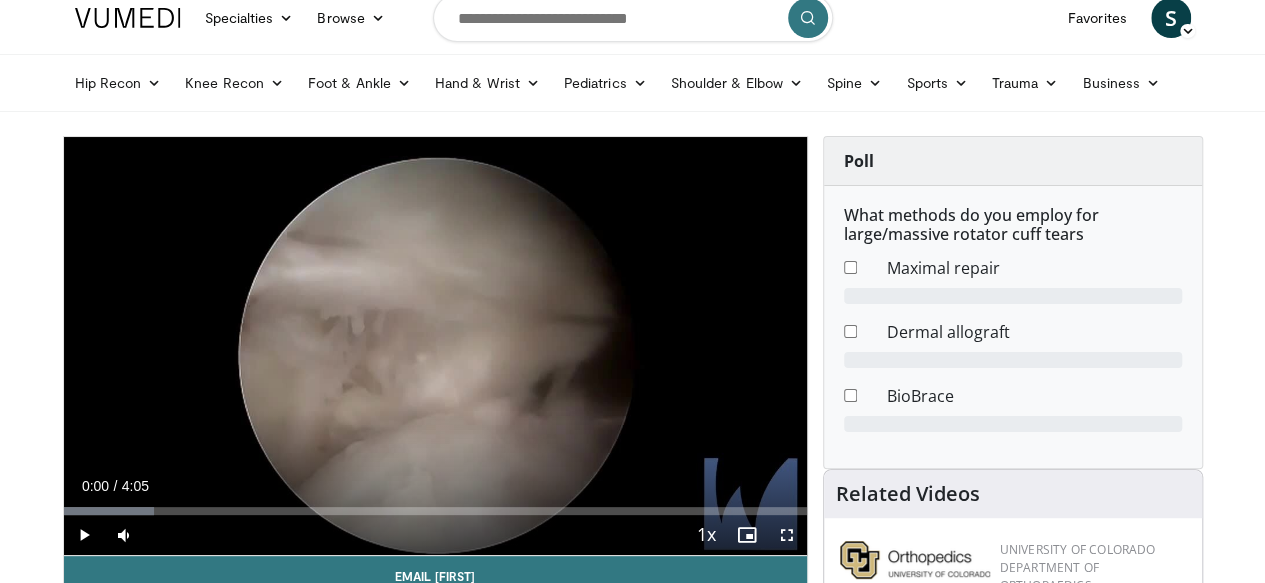scroll, scrollTop: 0, scrollLeft: 2, axis: horizontal 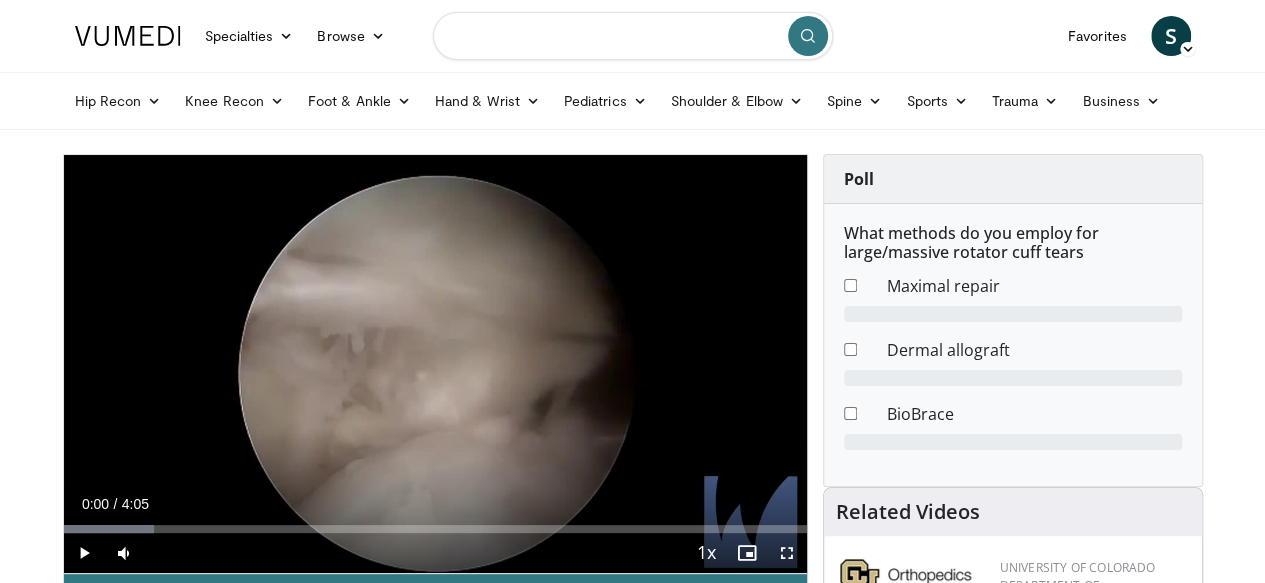 click at bounding box center (633, 36) 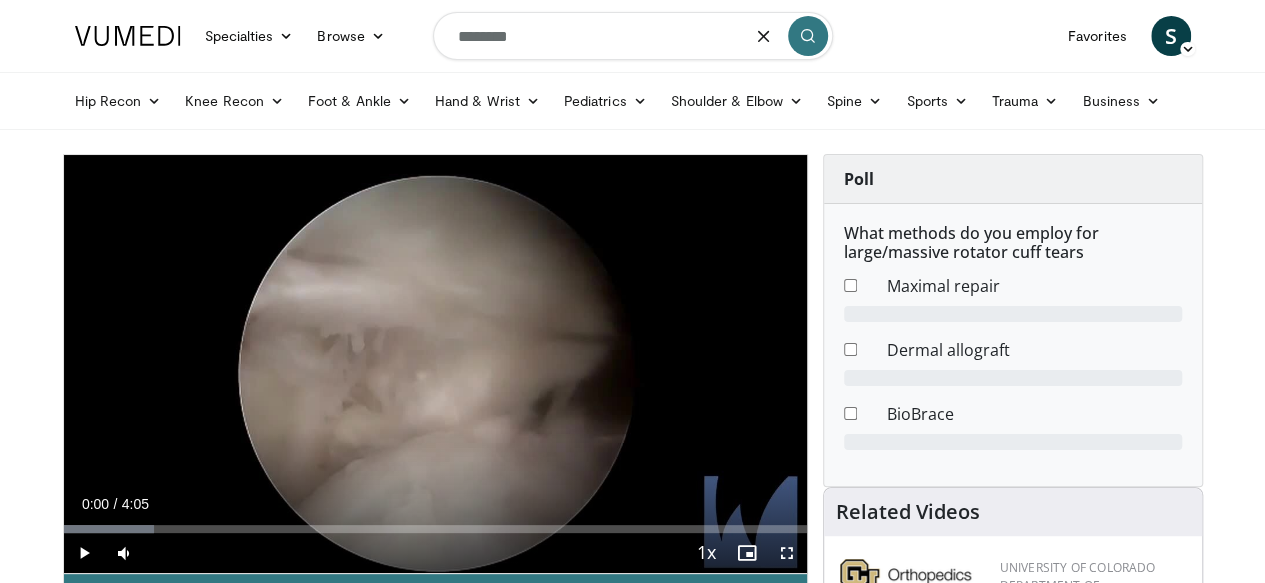 type on "*********" 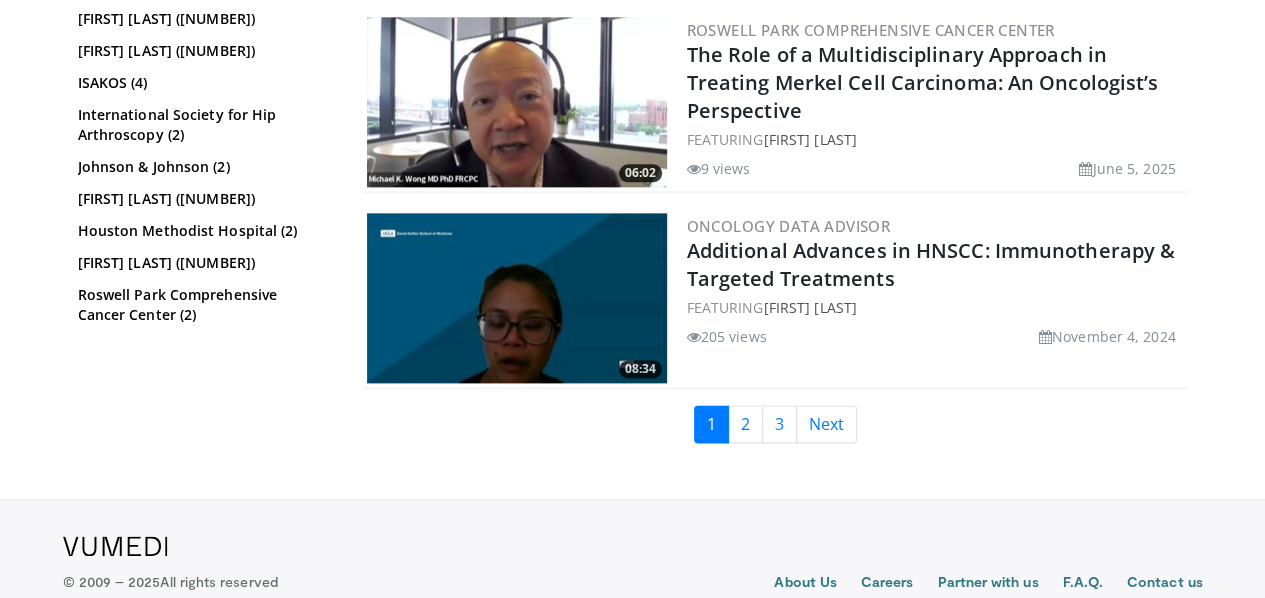 scroll, scrollTop: 4983, scrollLeft: 0, axis: vertical 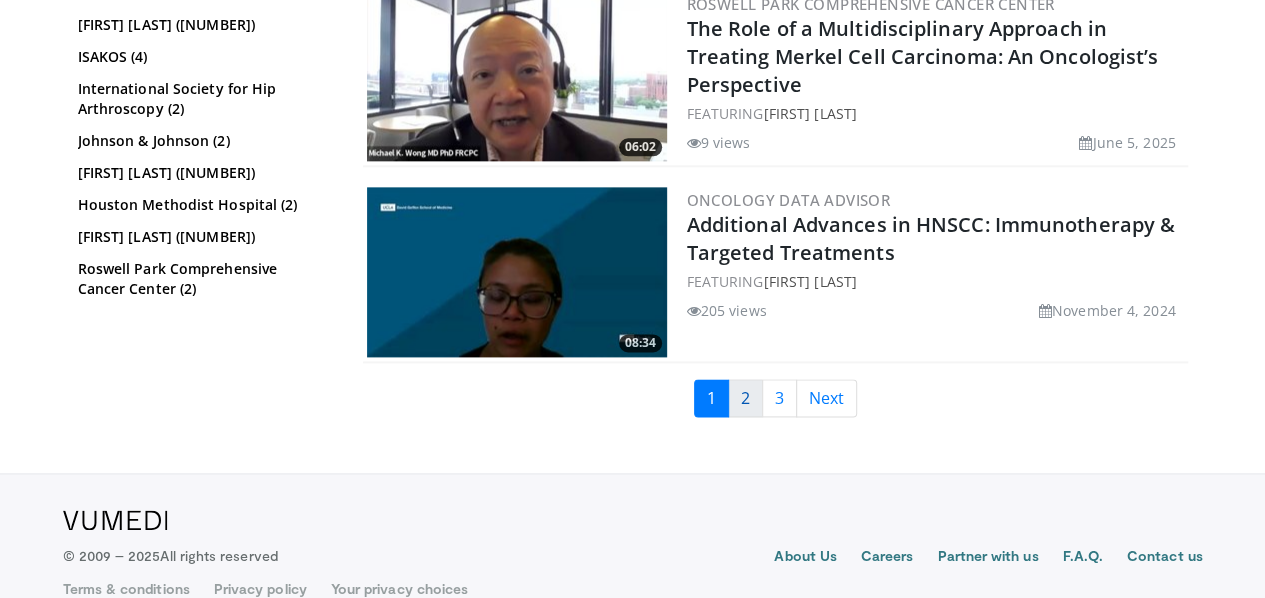 click on "2" at bounding box center [745, 398] 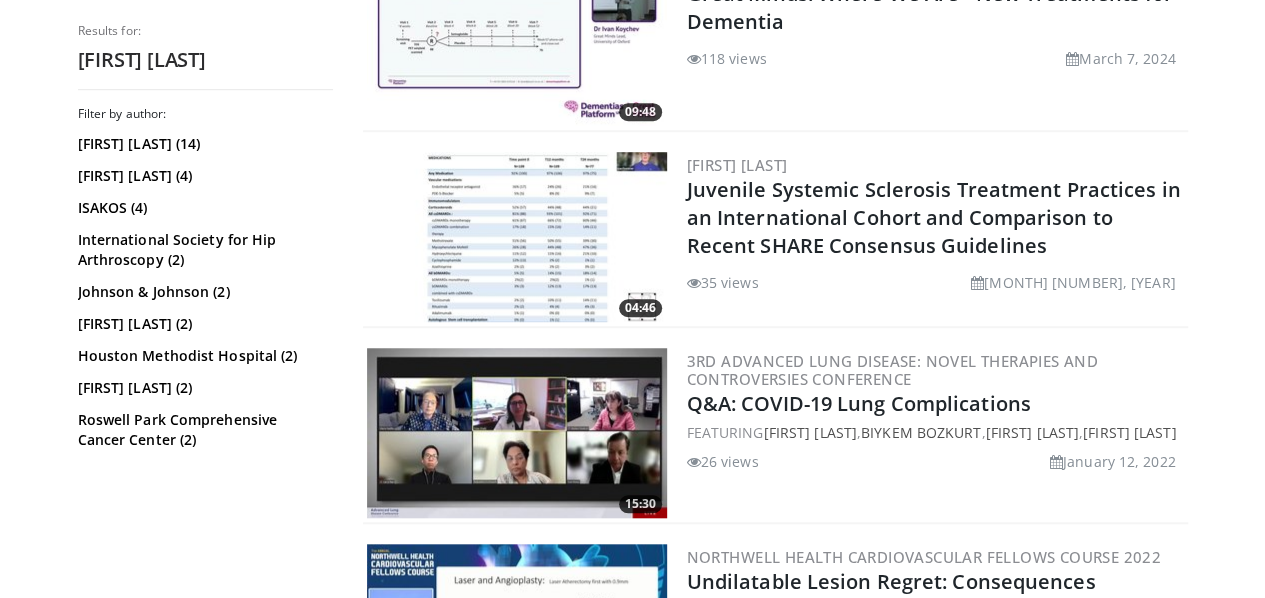 scroll, scrollTop: 4842, scrollLeft: 0, axis: vertical 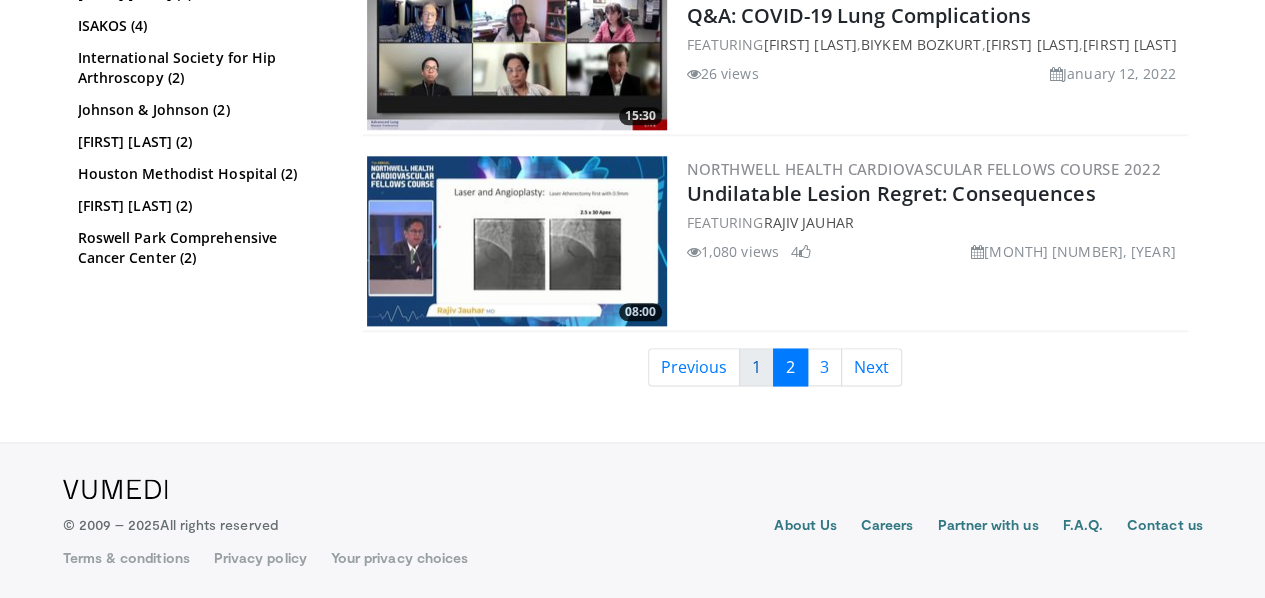 click on "1" at bounding box center [756, 367] 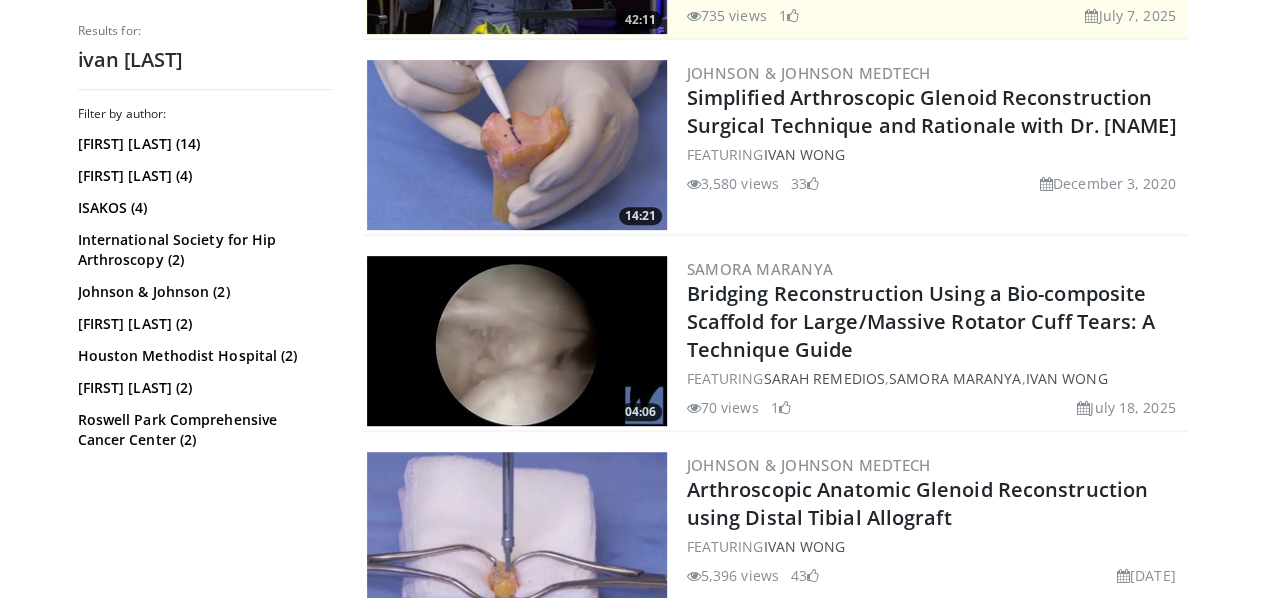 scroll, scrollTop: 427, scrollLeft: 0, axis: vertical 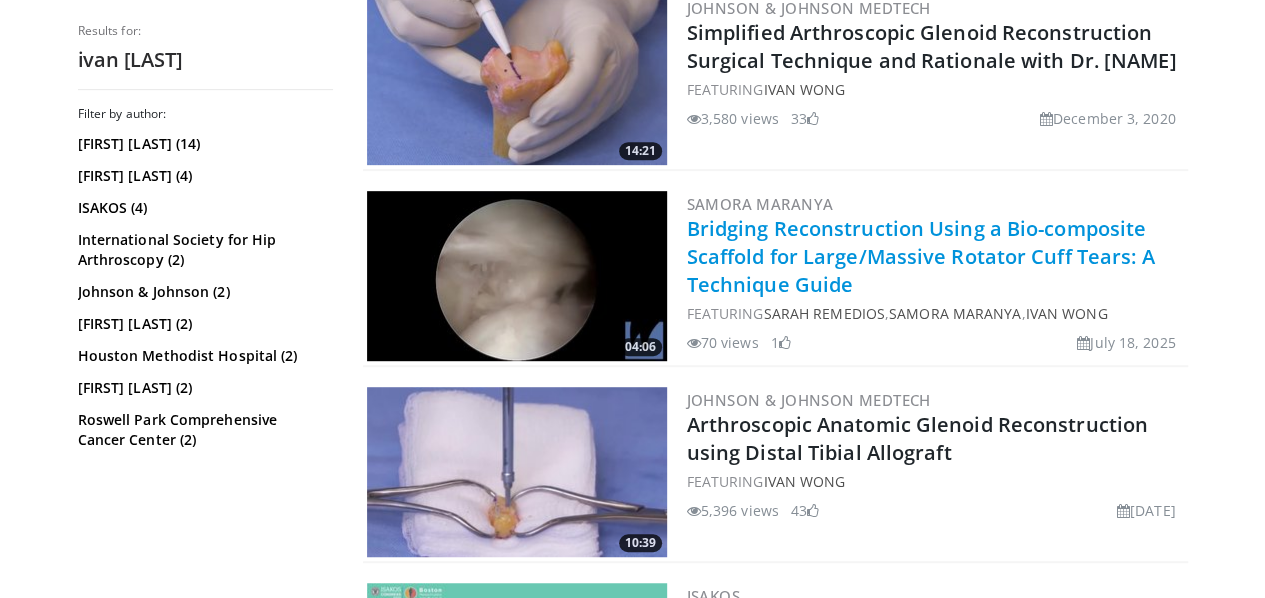 click on "Bridging Reconstruction Using a Bio-composite Scaffold for Large/Massive Rotator Cuff Tears: A Technique Guide" at bounding box center [921, 256] 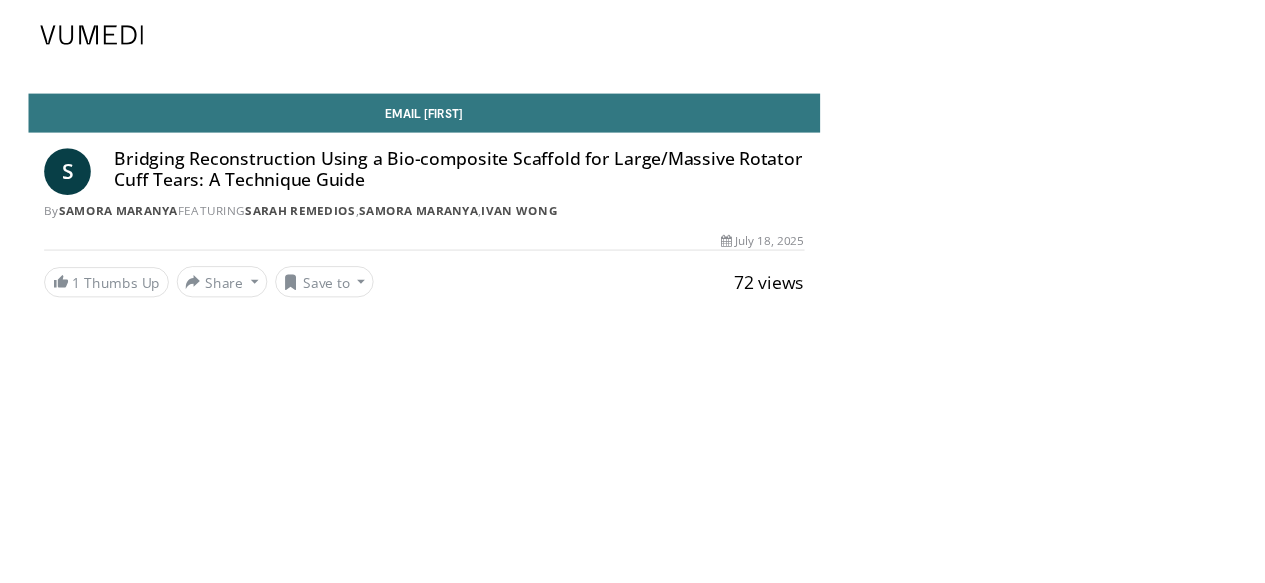 scroll, scrollTop: 0, scrollLeft: 0, axis: both 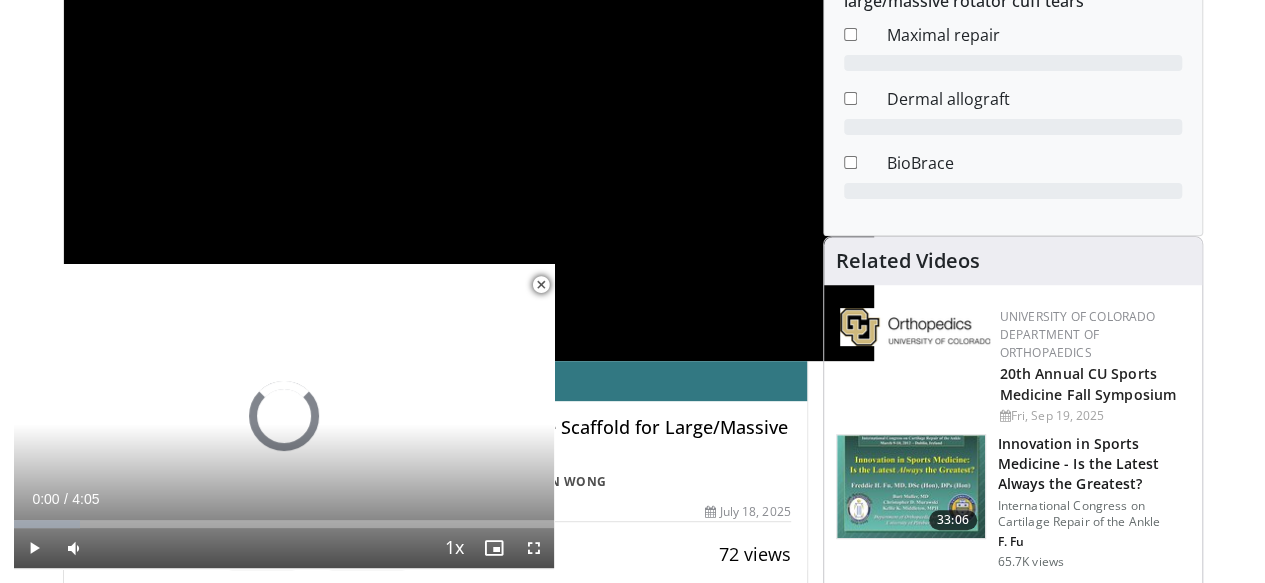 click at bounding box center (541, 285) 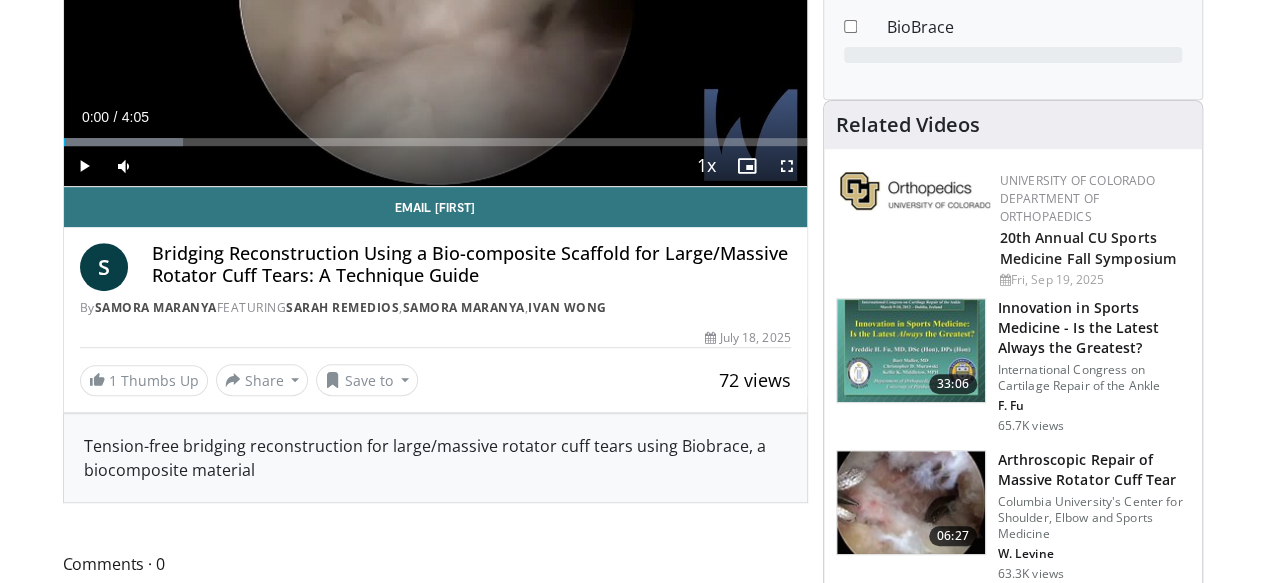 scroll, scrollTop: 391, scrollLeft: 0, axis: vertical 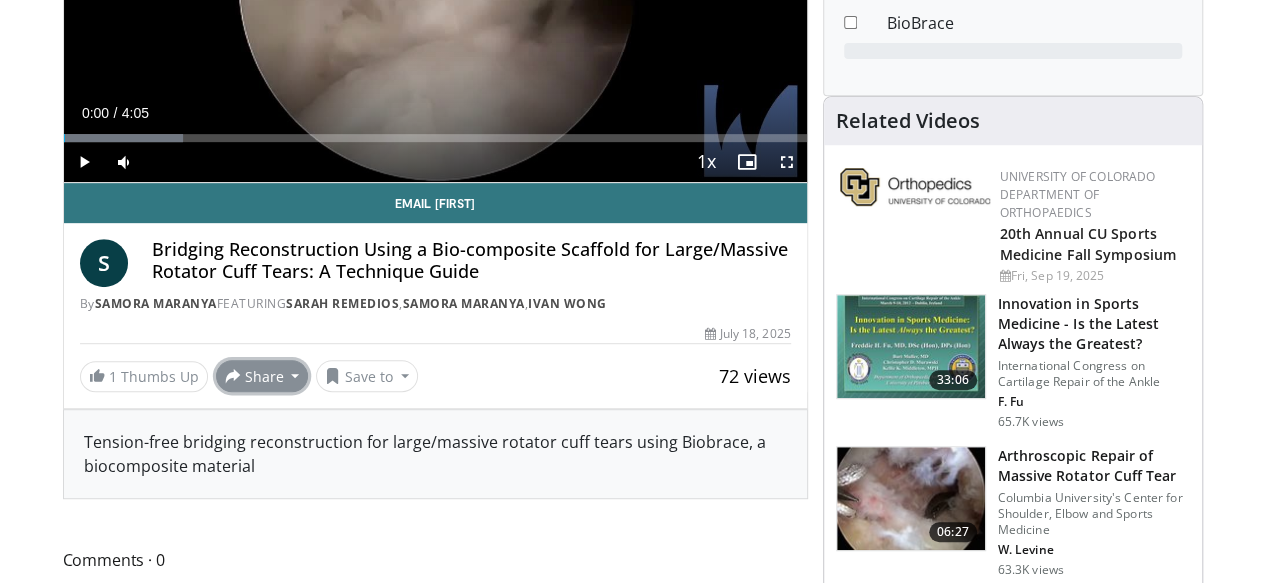 click on "Share" at bounding box center (262, 376) 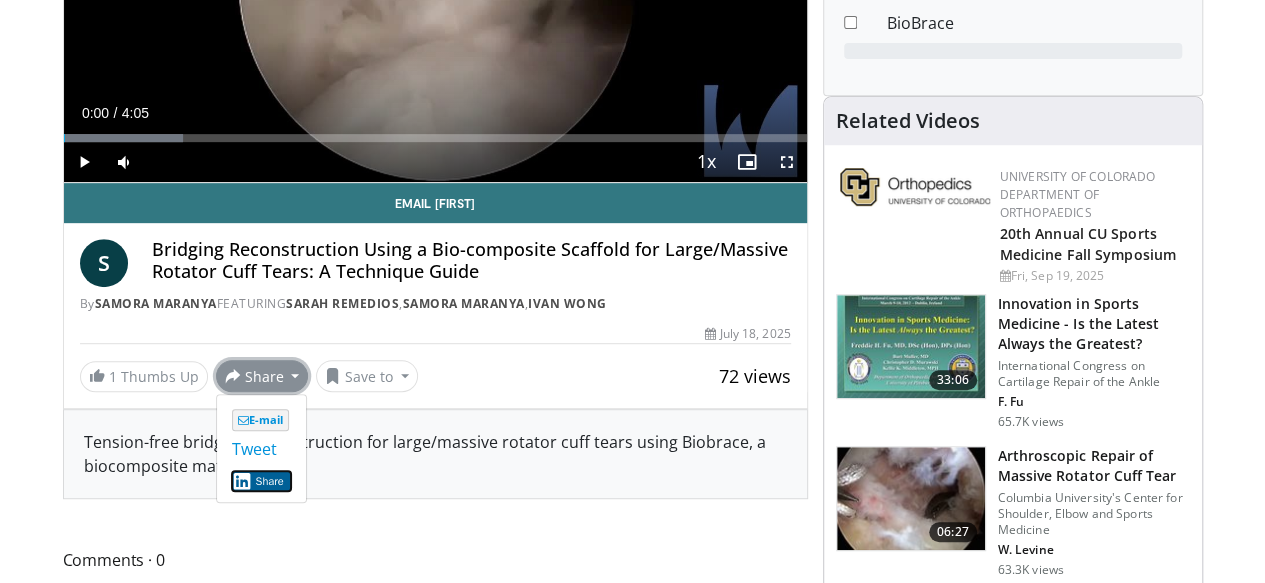 click on "Share" at bounding box center [261, 481] 